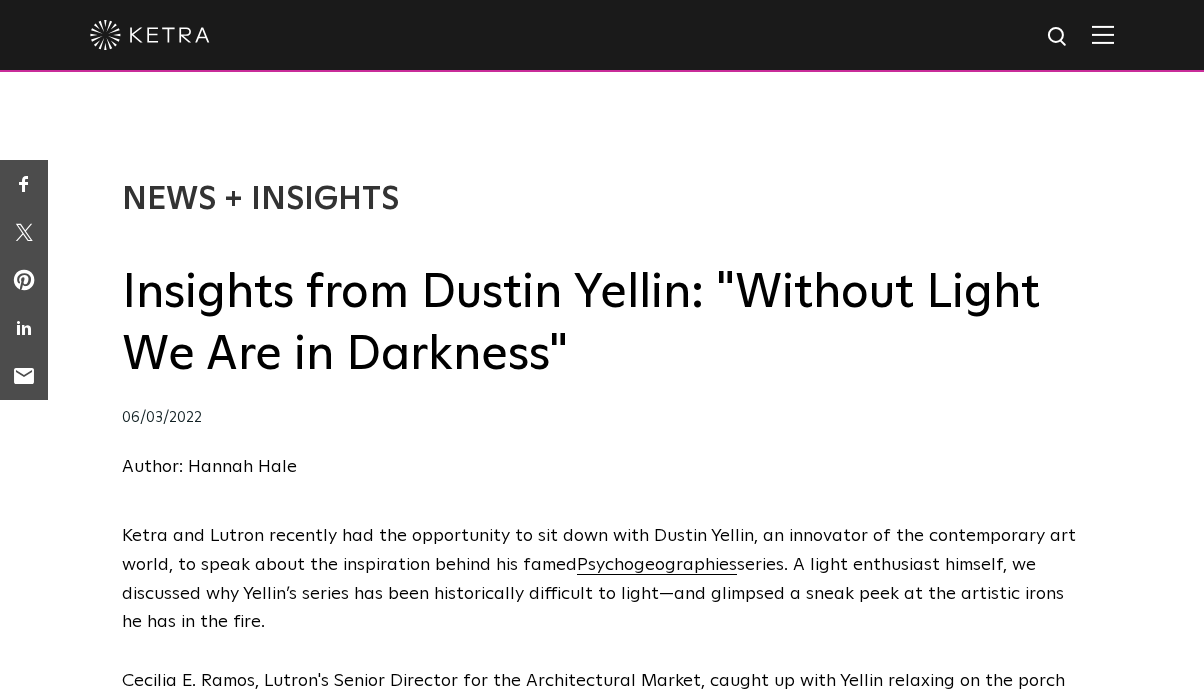 scroll, scrollTop: 0, scrollLeft: 0, axis: both 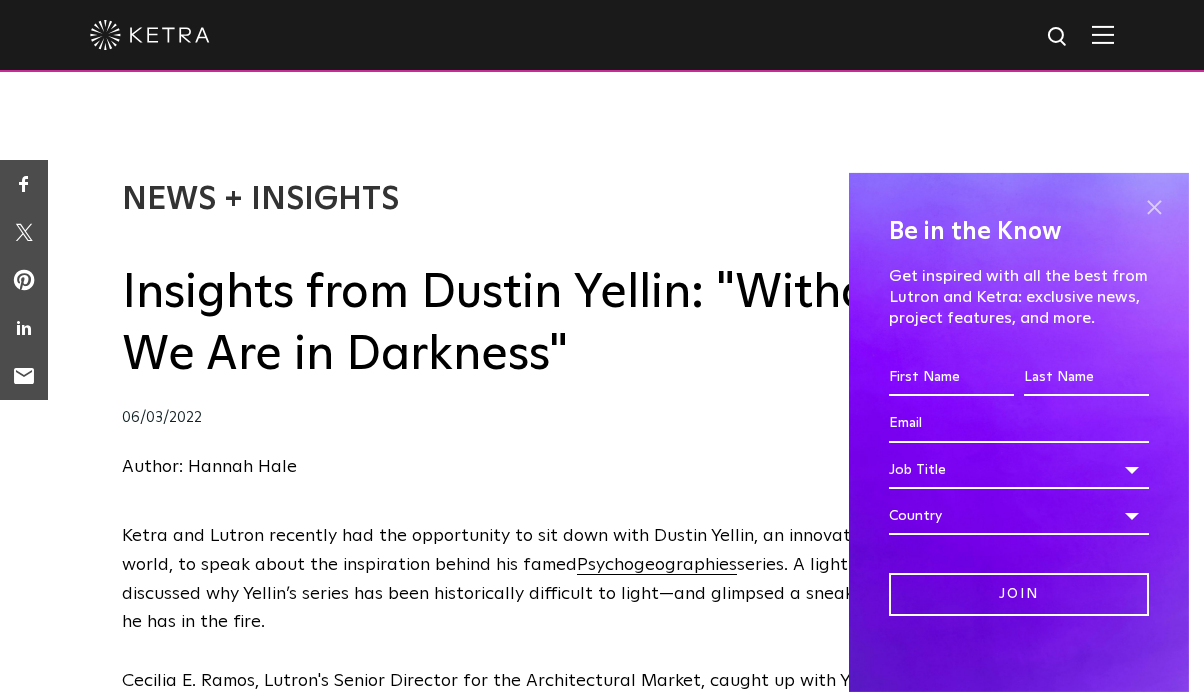 click at bounding box center [1154, 208] 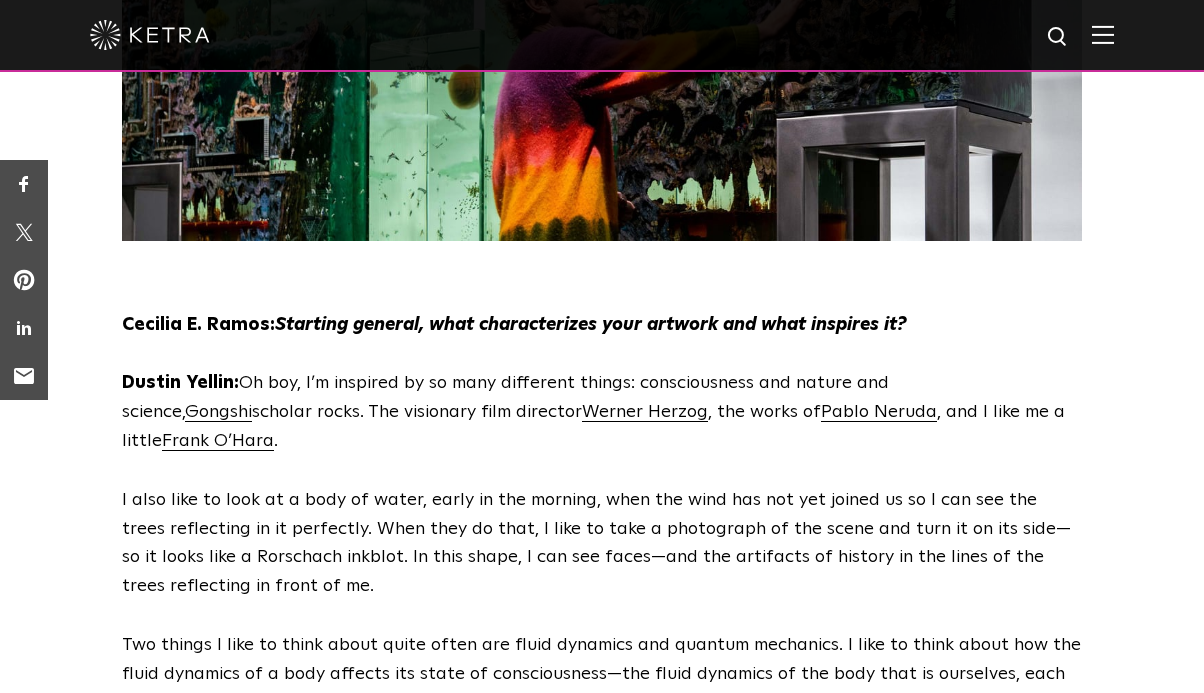 scroll, scrollTop: 1015, scrollLeft: 0, axis: vertical 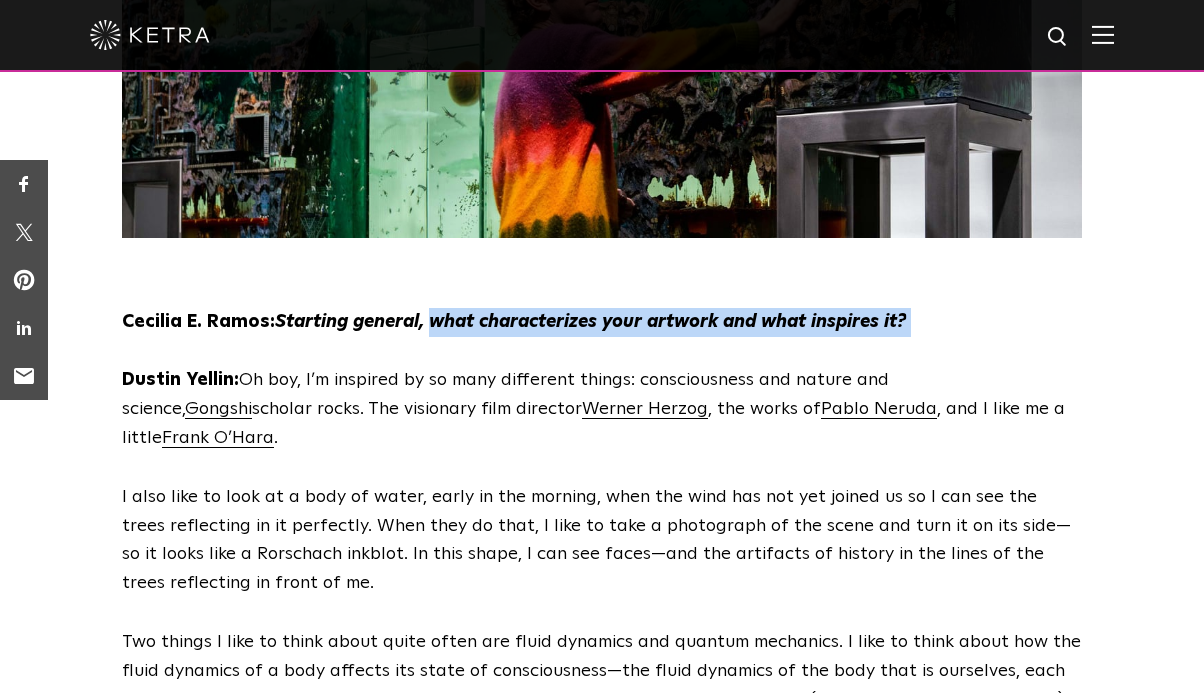 drag, startPoint x: 432, startPoint y: 321, endPoint x: 915, endPoint y: 313, distance: 483.06625 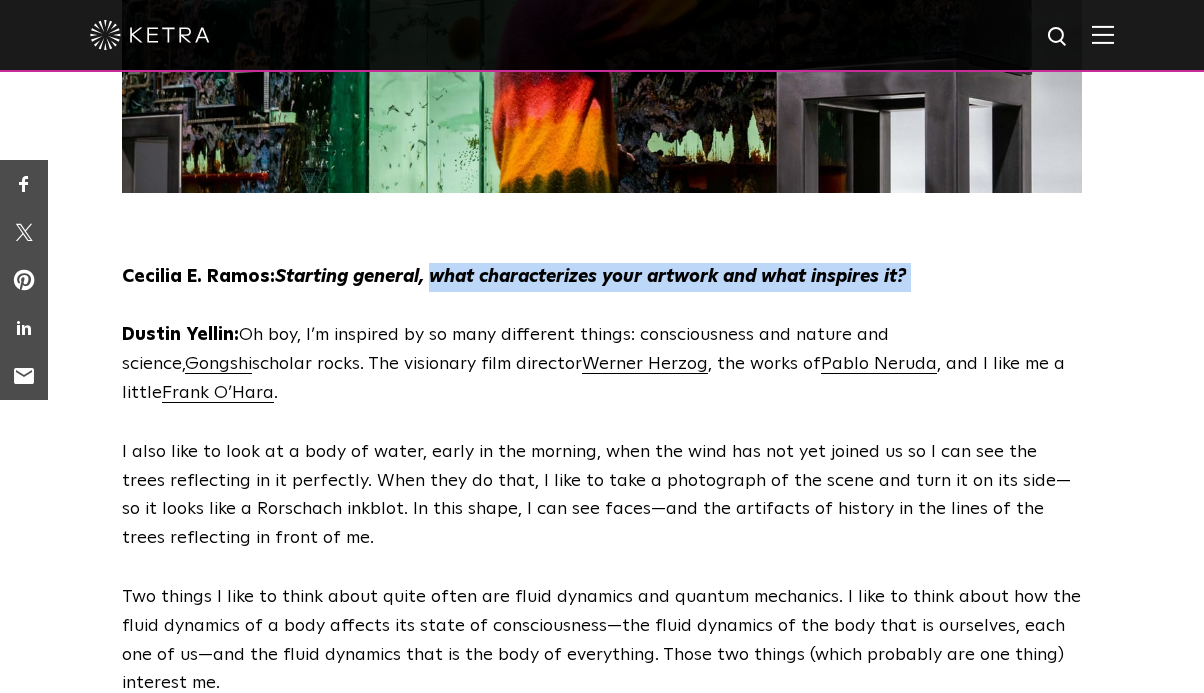 scroll, scrollTop: 1061, scrollLeft: 0, axis: vertical 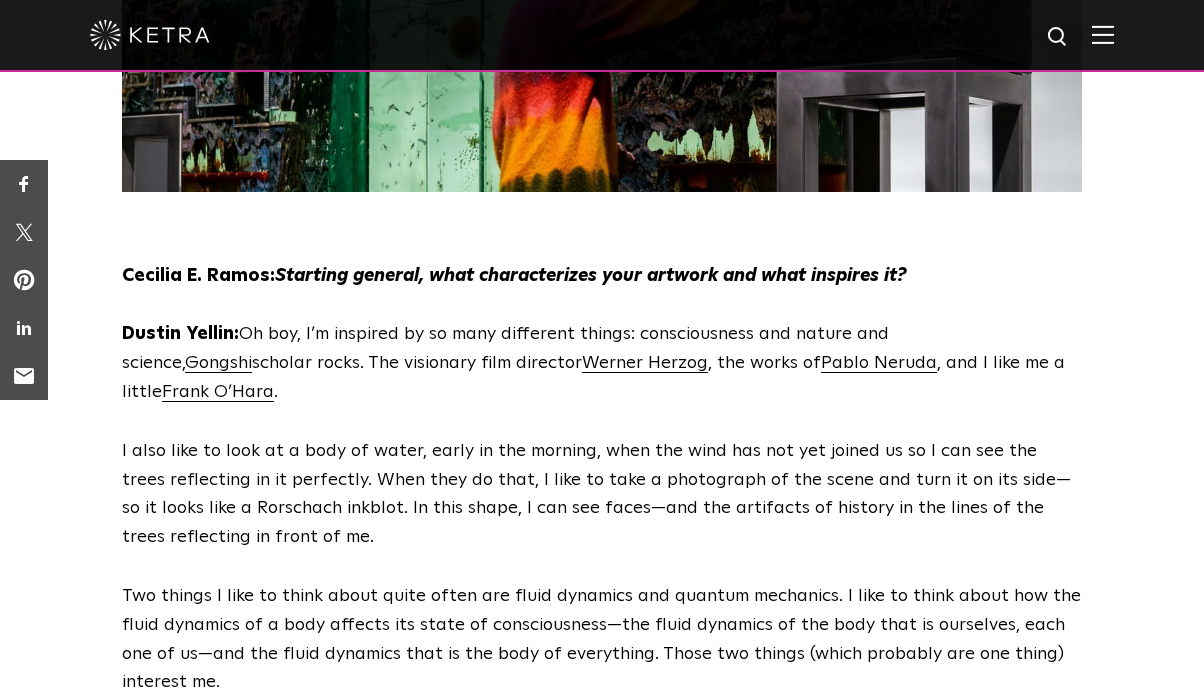 click on "Dustin Yellin: Oh boy, I’m inspired by so many different things: consciousness and nature and science, Gongshi scholar rocks. The visionary film director Werner Herzog, the works of Pablo Neruda, and I like me a little Frank O’Hara." at bounding box center (602, 363) 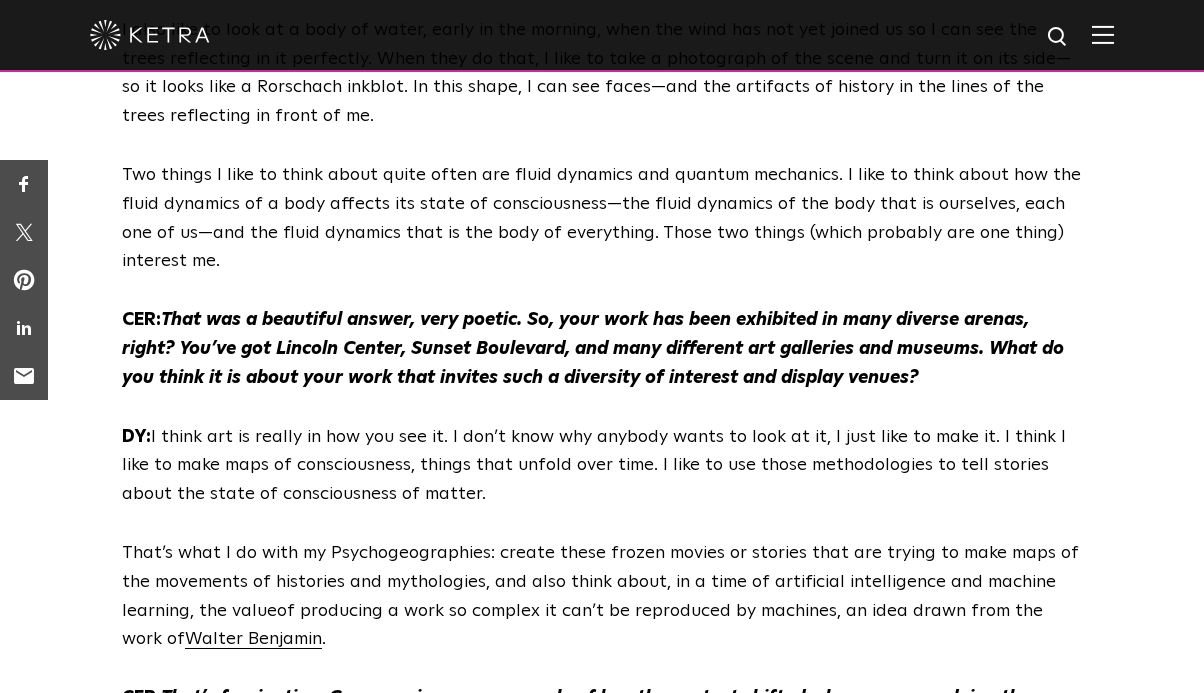 scroll, scrollTop: 1485, scrollLeft: 0, axis: vertical 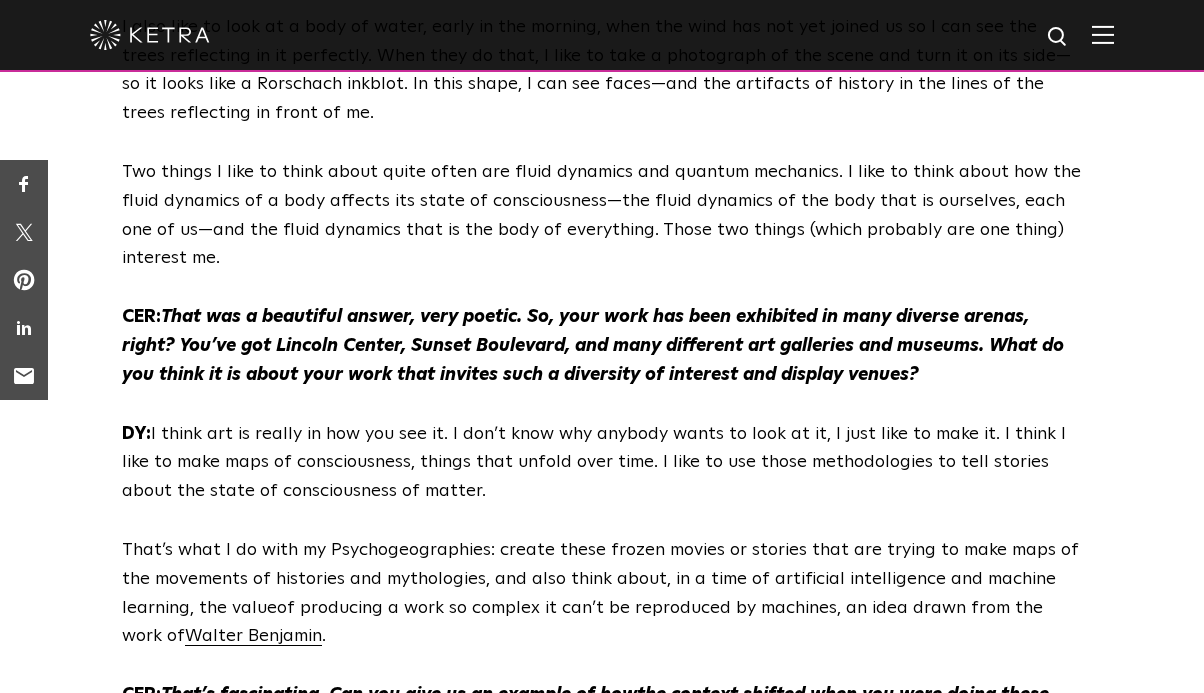 drag, startPoint x: 921, startPoint y: 377, endPoint x: 533, endPoint y: 314, distance: 393.08142 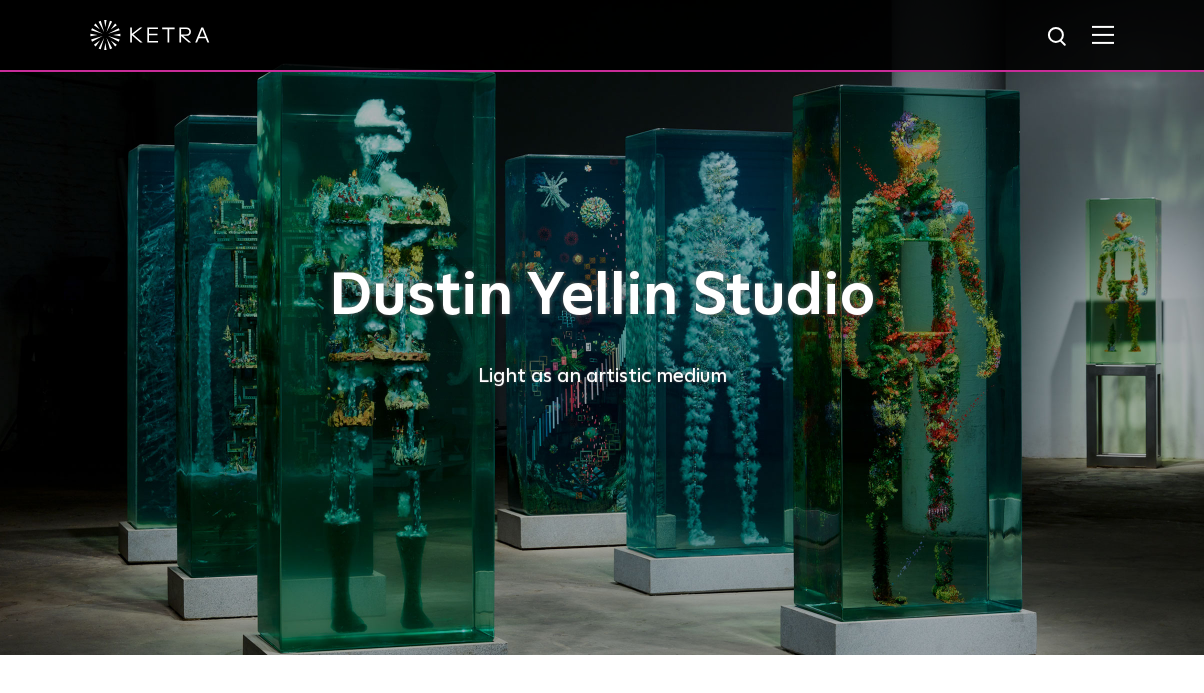 scroll, scrollTop: 0, scrollLeft: 0, axis: both 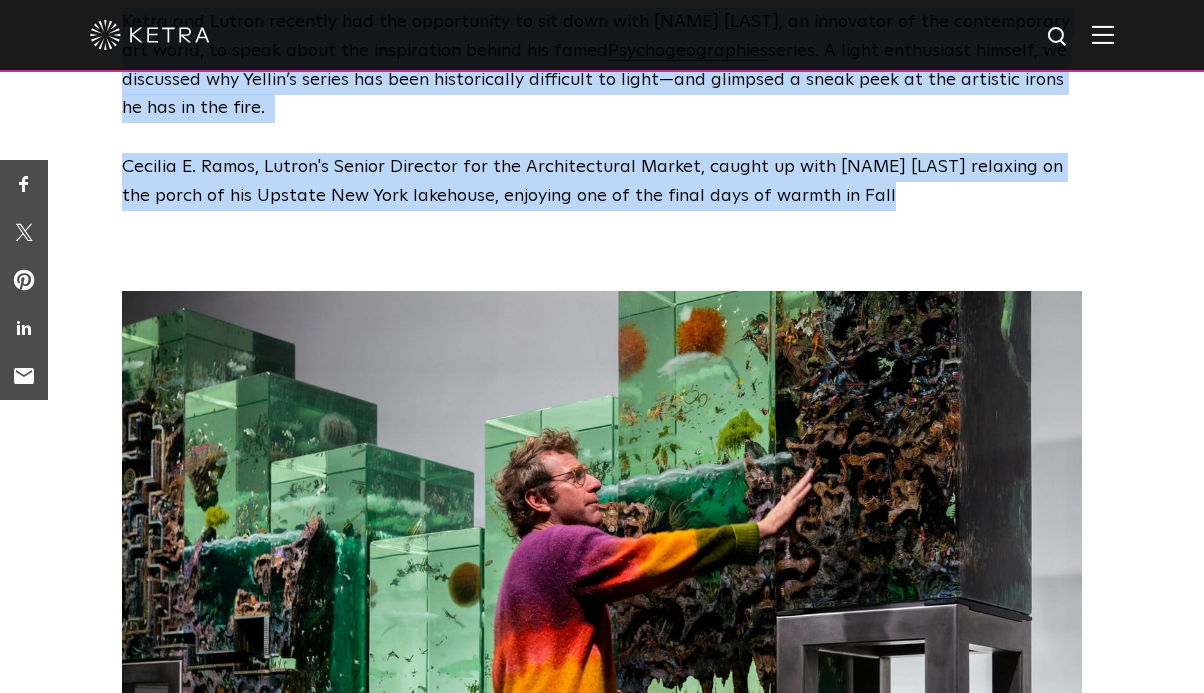 drag, startPoint x: 118, startPoint y: 270, endPoint x: 377, endPoint y: 433, distance: 306.0229 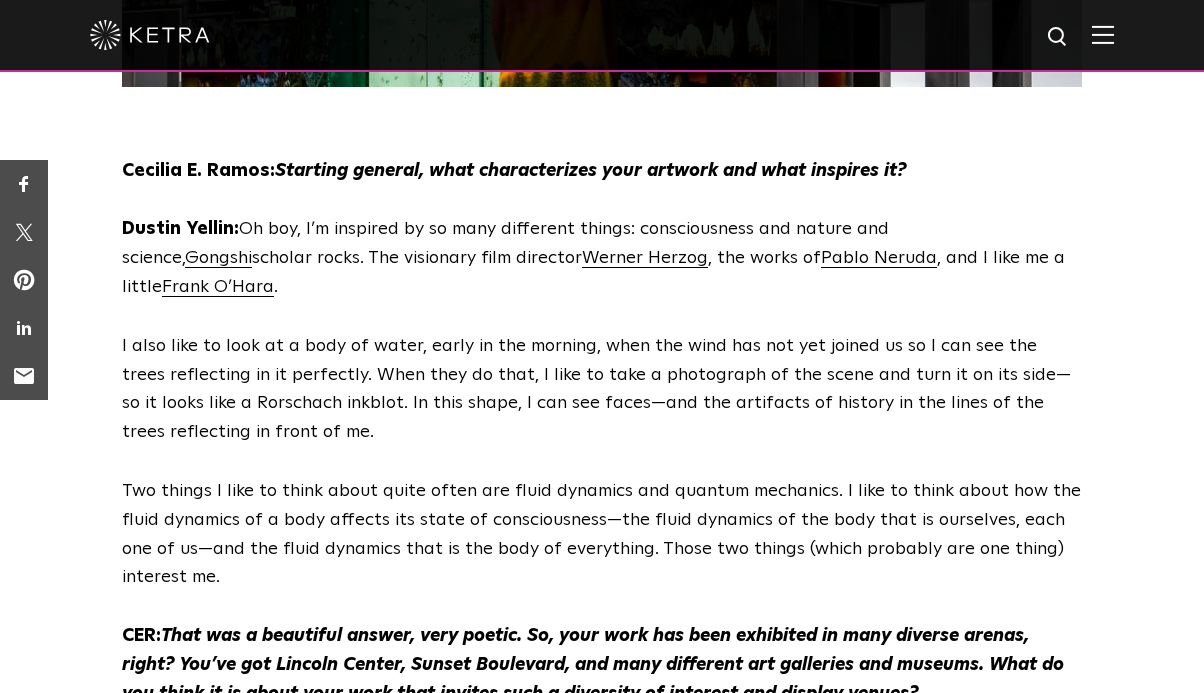 scroll, scrollTop: 1077, scrollLeft: 0, axis: vertical 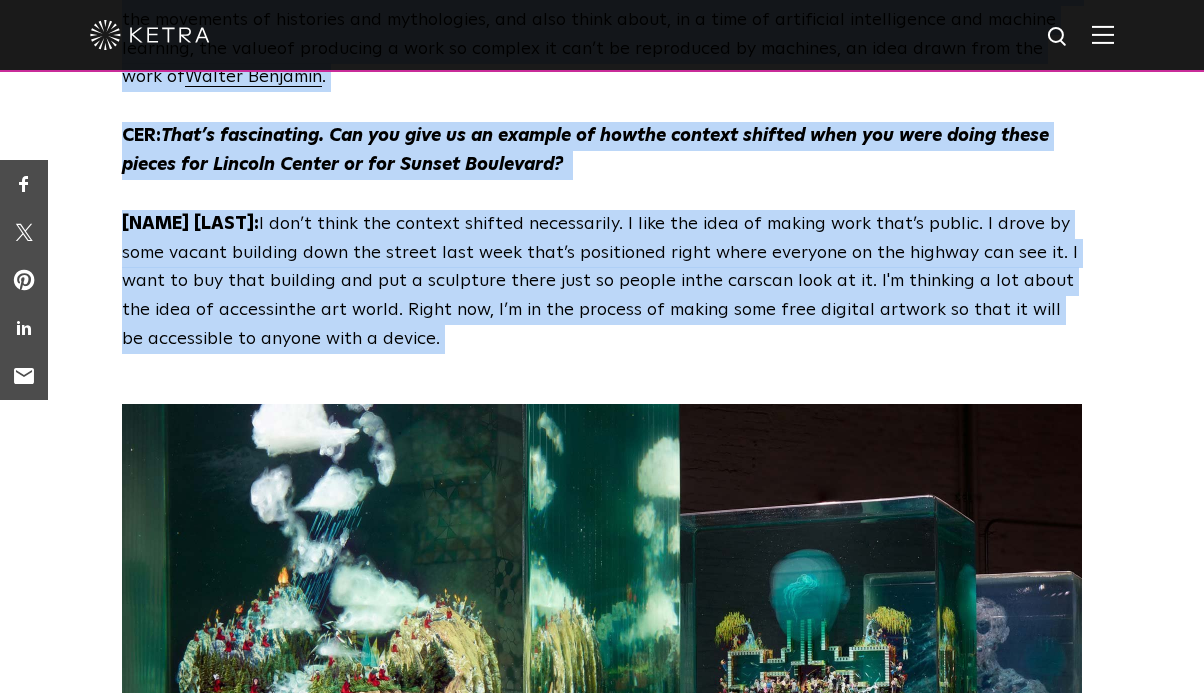 drag, startPoint x: 121, startPoint y: 253, endPoint x: 303, endPoint y: 477, distance: 288.6174 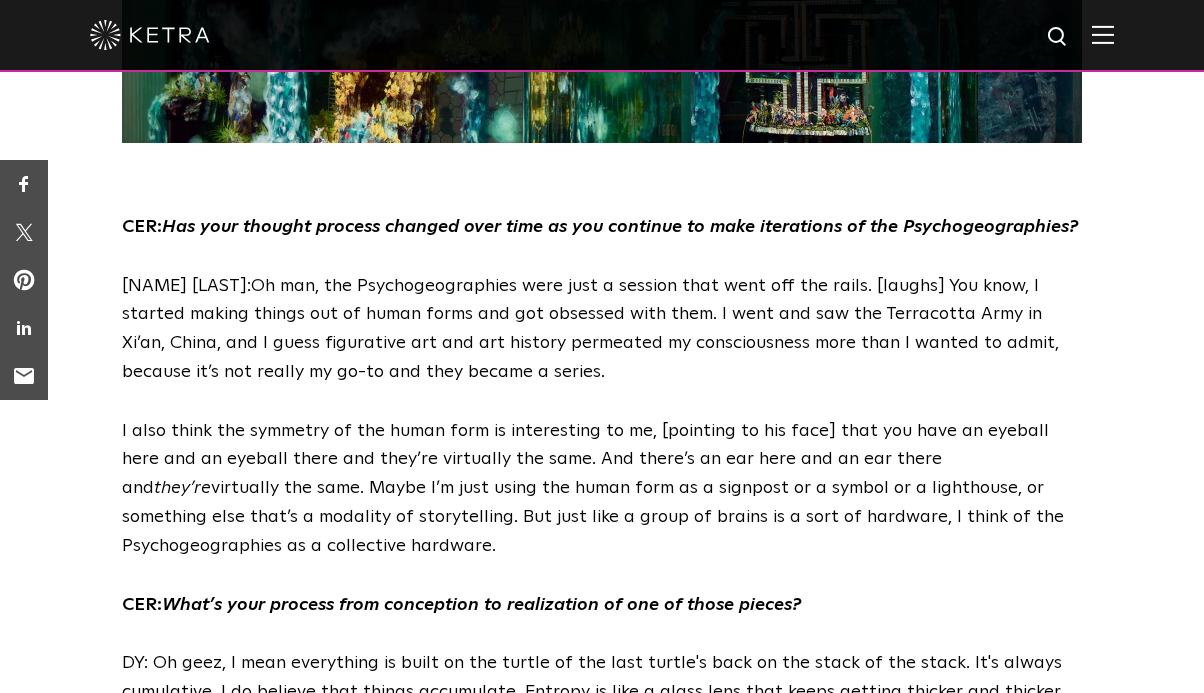 scroll, scrollTop: 2751, scrollLeft: 0, axis: vertical 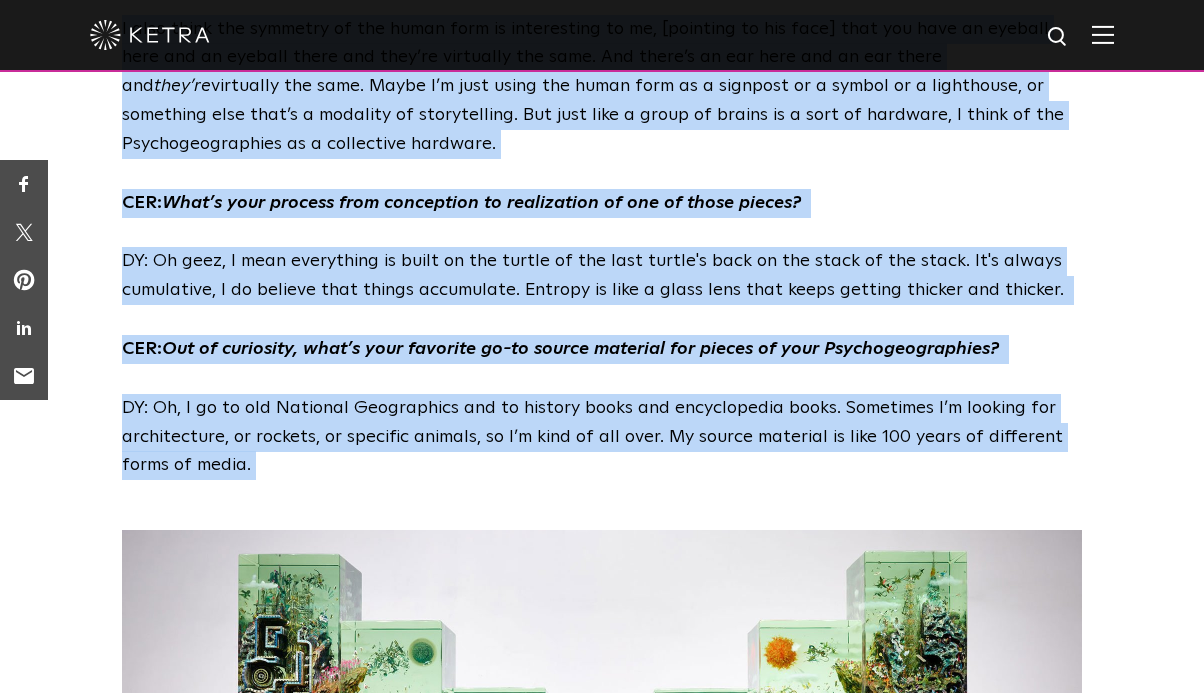 drag, startPoint x: 123, startPoint y: 224, endPoint x: 306, endPoint y: 483, distance: 317.12775 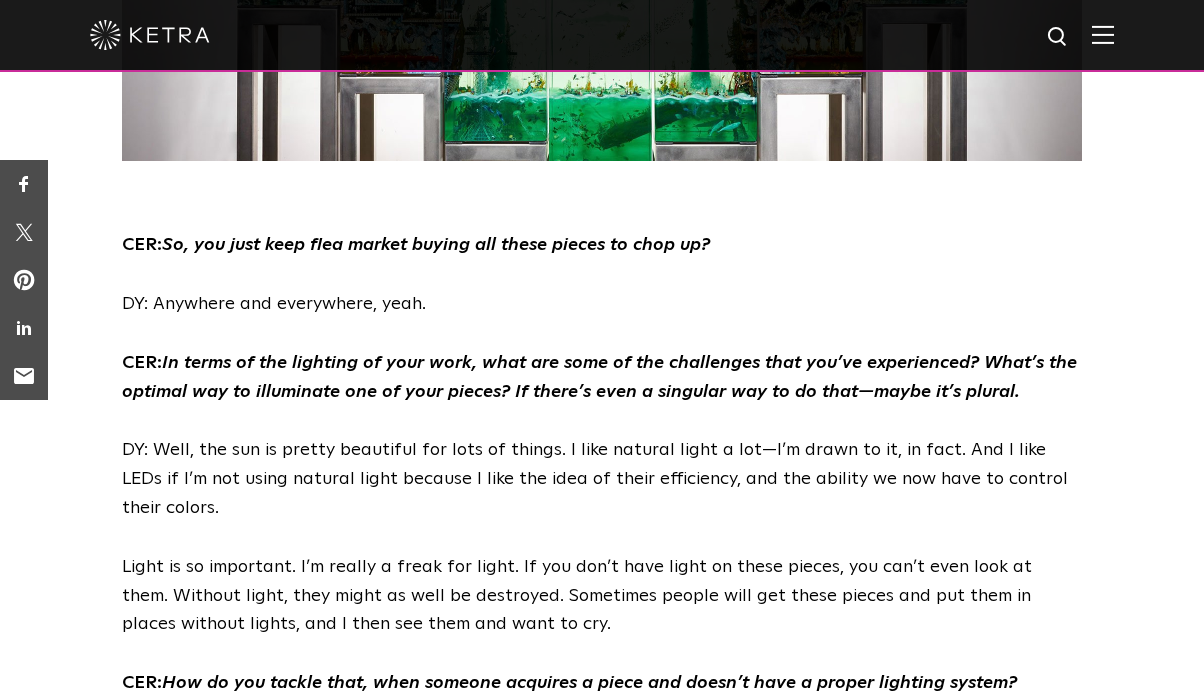 scroll, scrollTop: 4026, scrollLeft: 0, axis: vertical 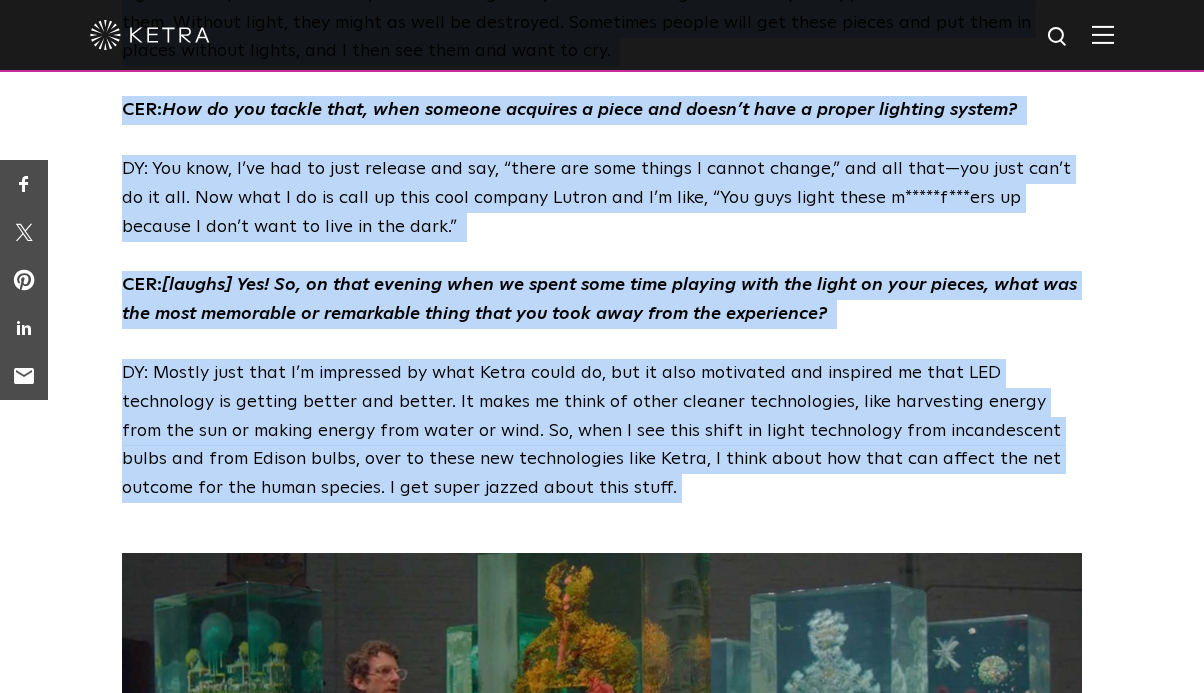 drag, startPoint x: 124, startPoint y: 191, endPoint x: 539, endPoint y: 489, distance: 510.90997 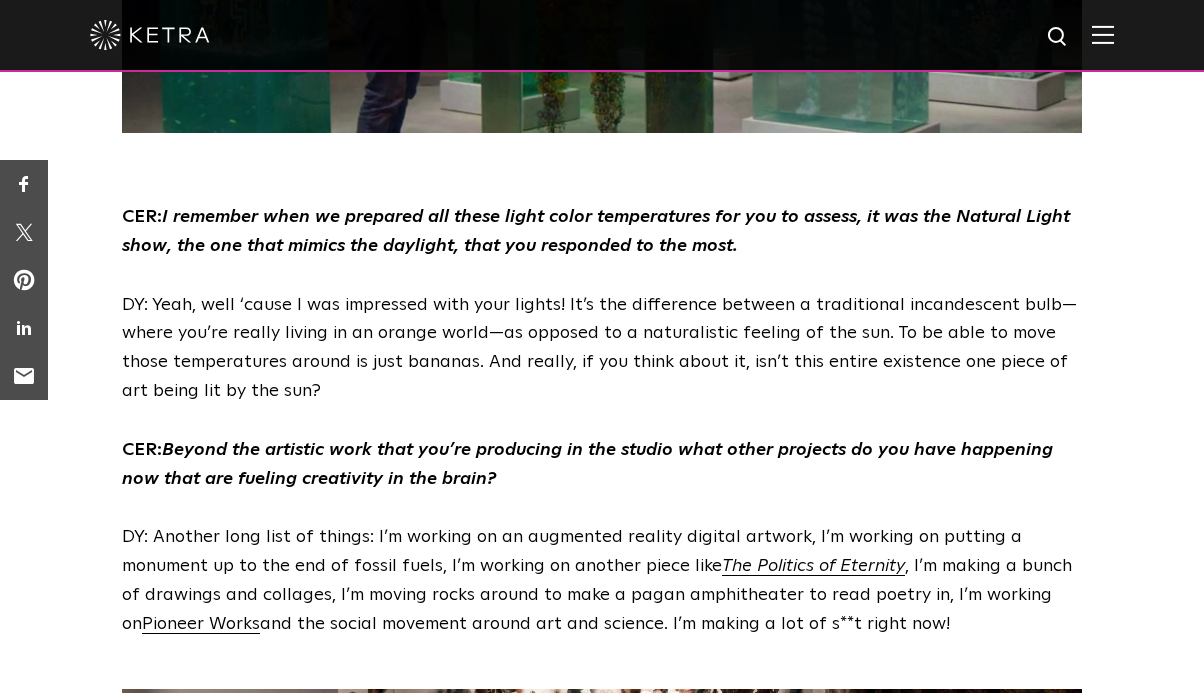scroll, scrollTop: 5452, scrollLeft: 0, axis: vertical 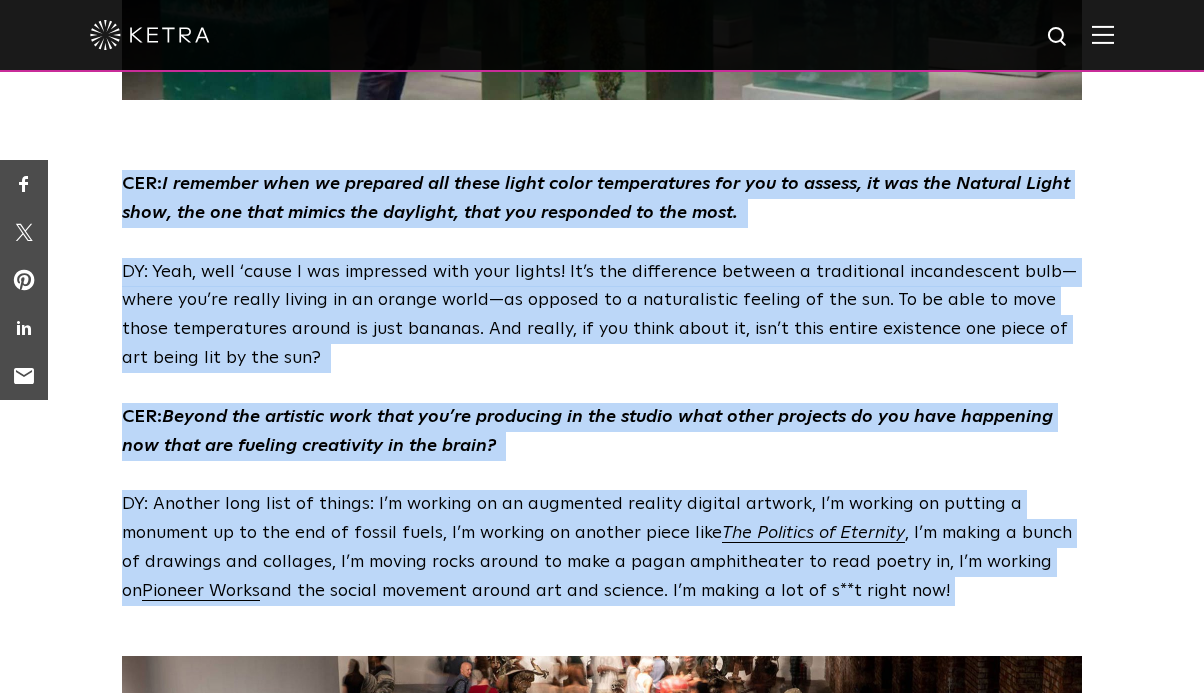 drag, startPoint x: 123, startPoint y: 177, endPoint x: 380, endPoint y: 629, distance: 519.95483 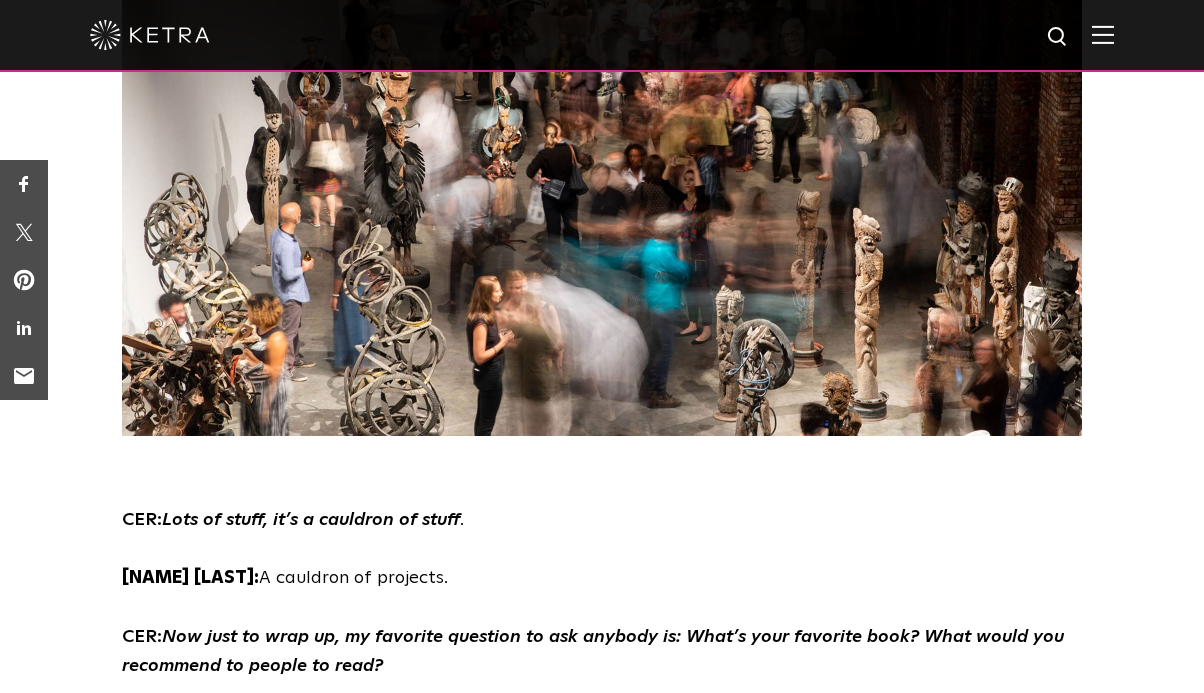 scroll, scrollTop: 6123, scrollLeft: 0, axis: vertical 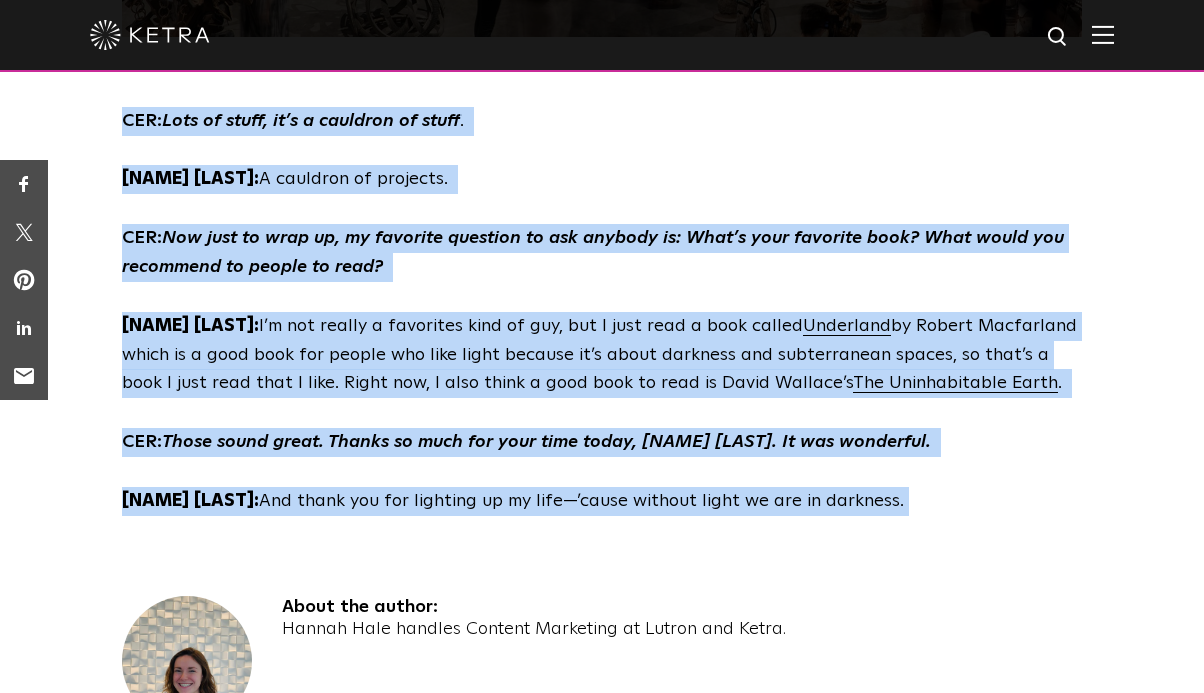 drag, startPoint x: 112, startPoint y: 517, endPoint x: 918, endPoint y: 519, distance: 806.0025 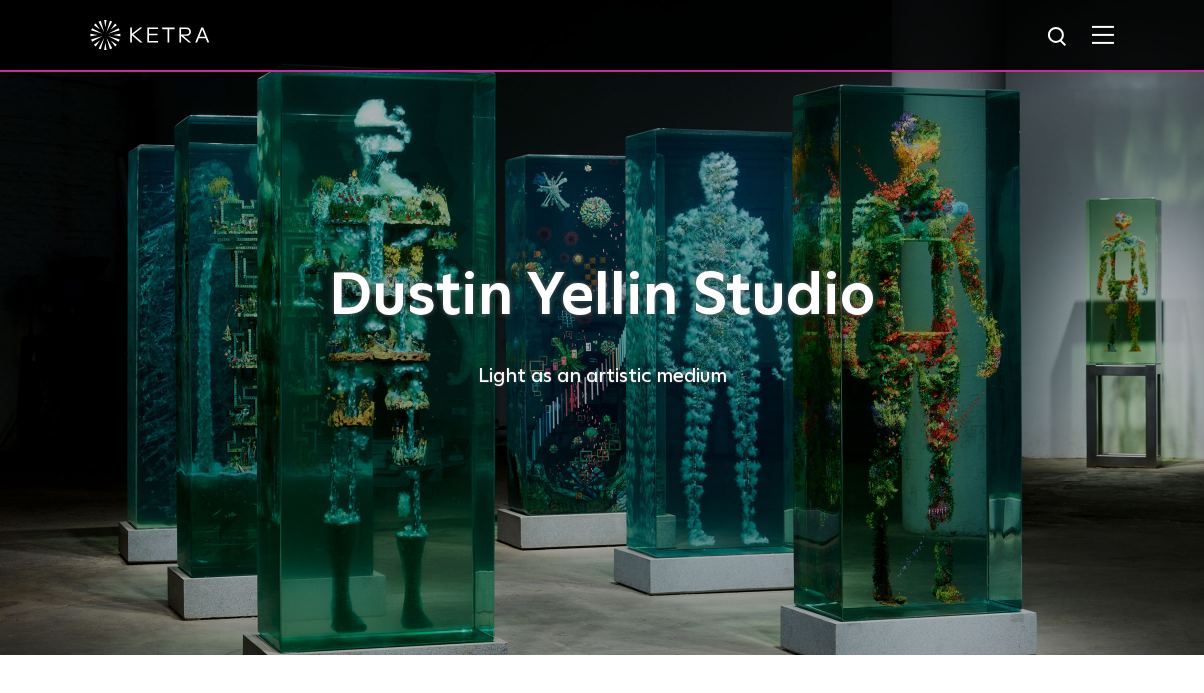 scroll, scrollTop: 0, scrollLeft: 0, axis: both 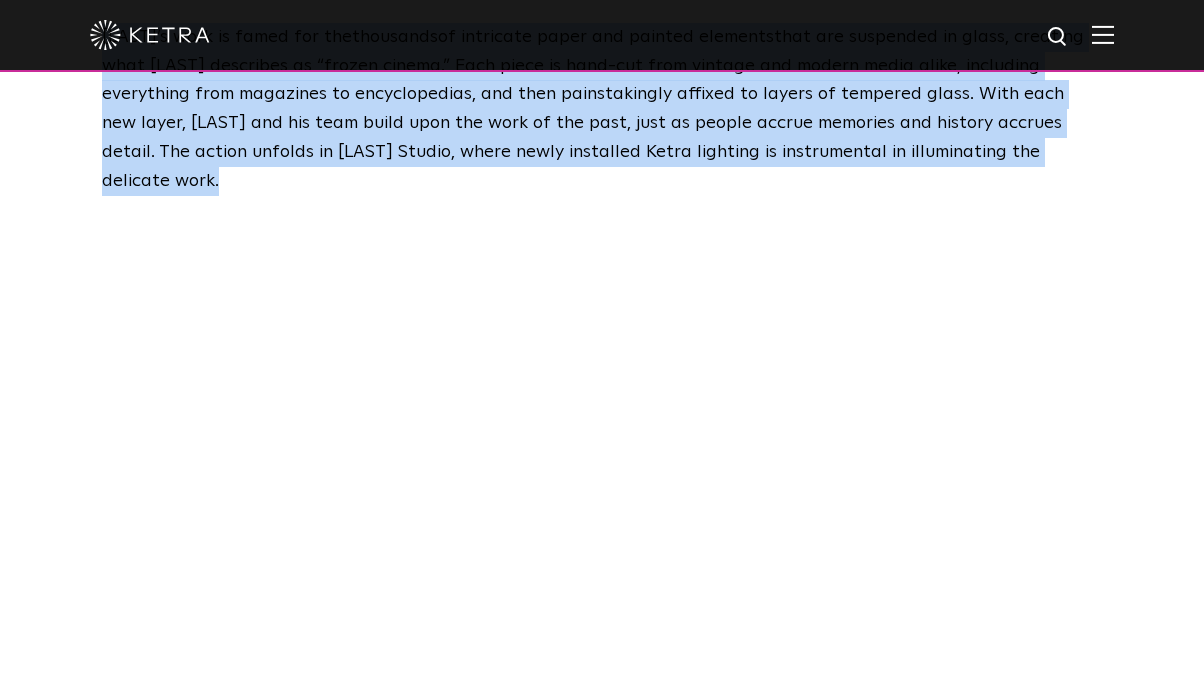 drag, startPoint x: 97, startPoint y: 294, endPoint x: 919, endPoint y: 184, distance: 829.32745 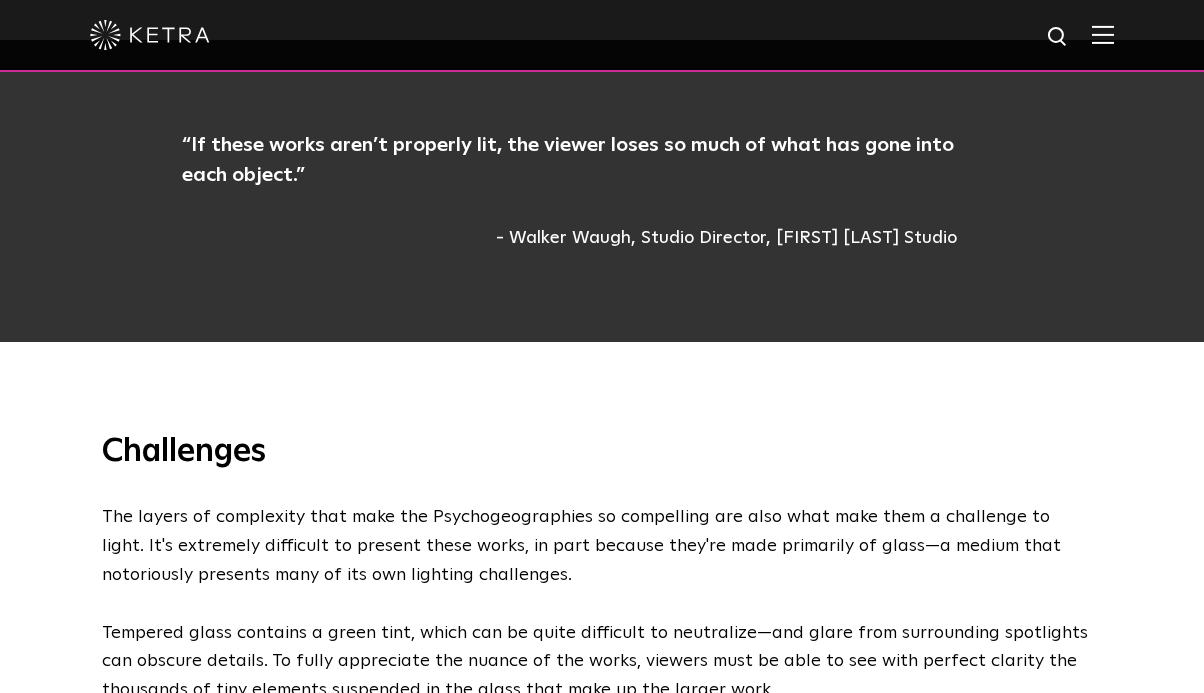 scroll, scrollTop: 2191, scrollLeft: 0, axis: vertical 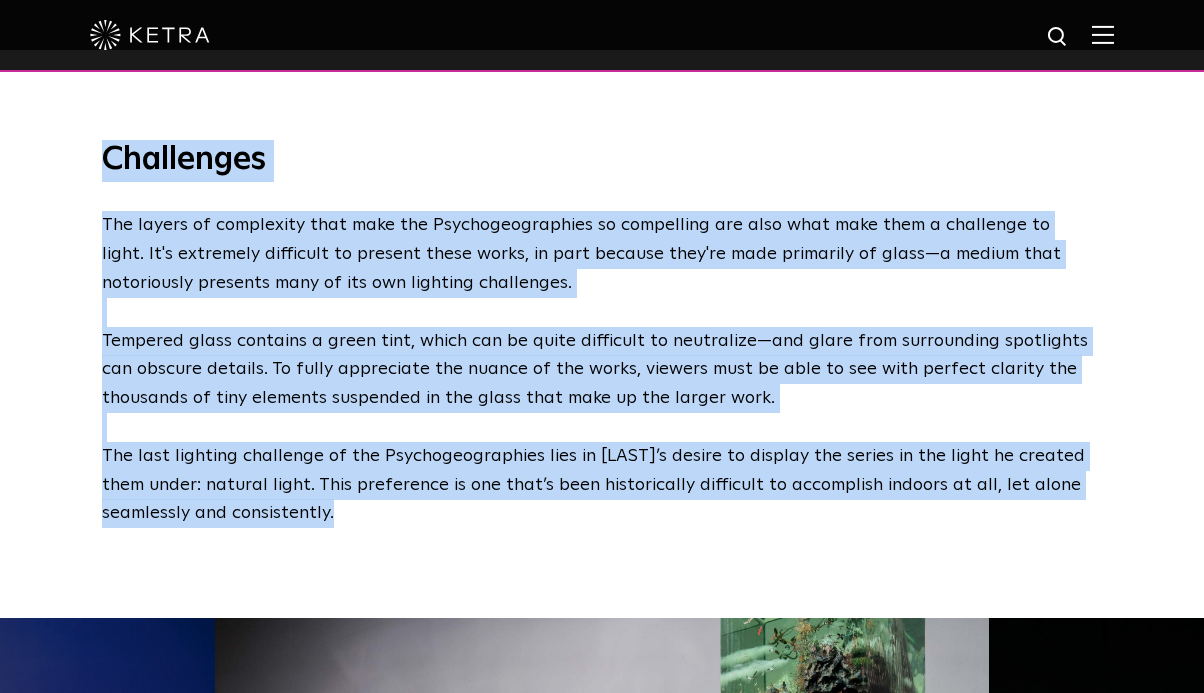 drag, startPoint x: 104, startPoint y: 414, endPoint x: 322, endPoint y: 572, distance: 269.23596 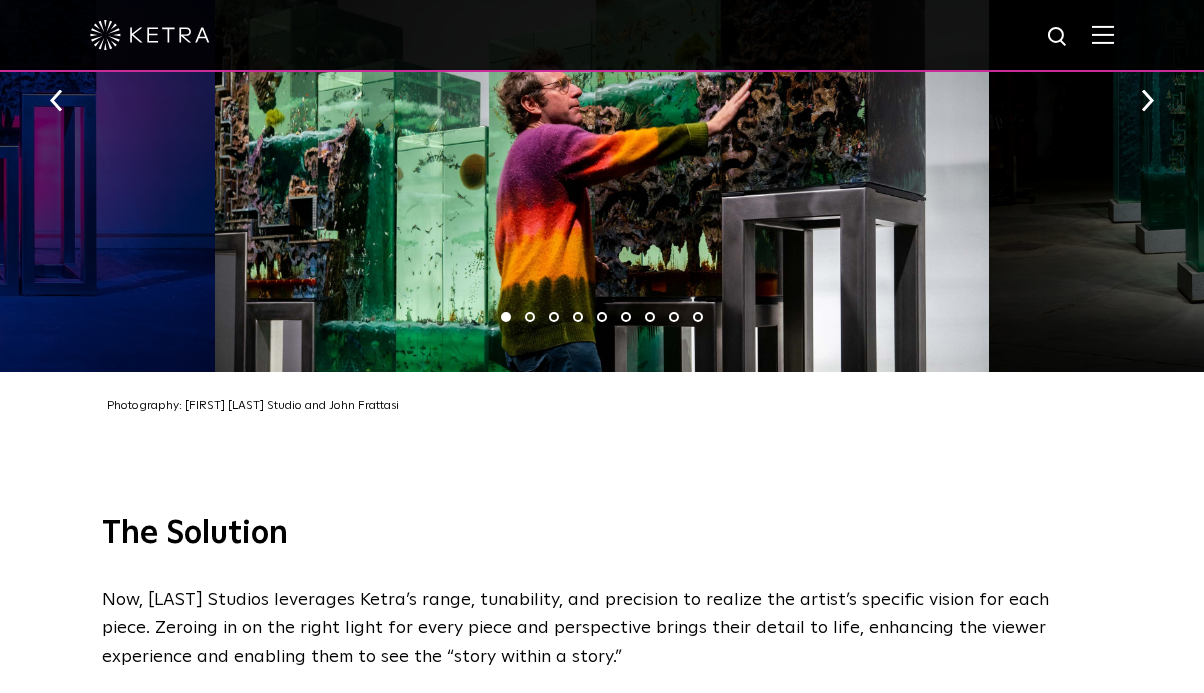scroll, scrollTop: 3291, scrollLeft: 0, axis: vertical 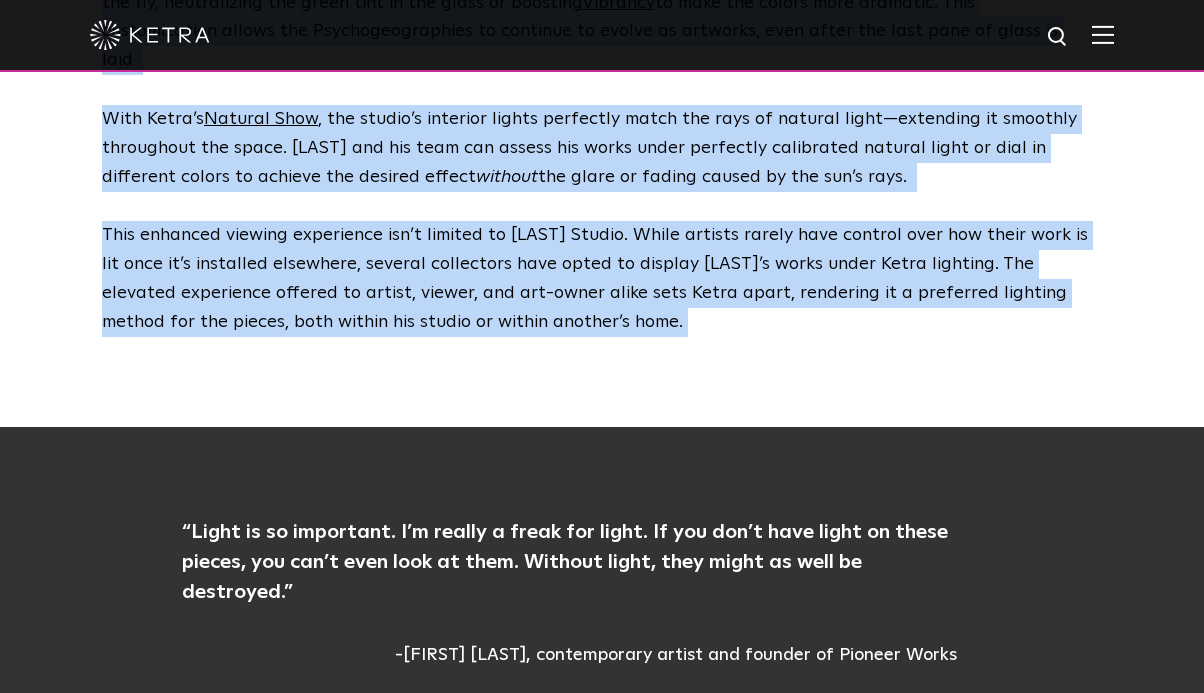 drag, startPoint x: 94, startPoint y: 488, endPoint x: 618, endPoint y: 278, distance: 564.514 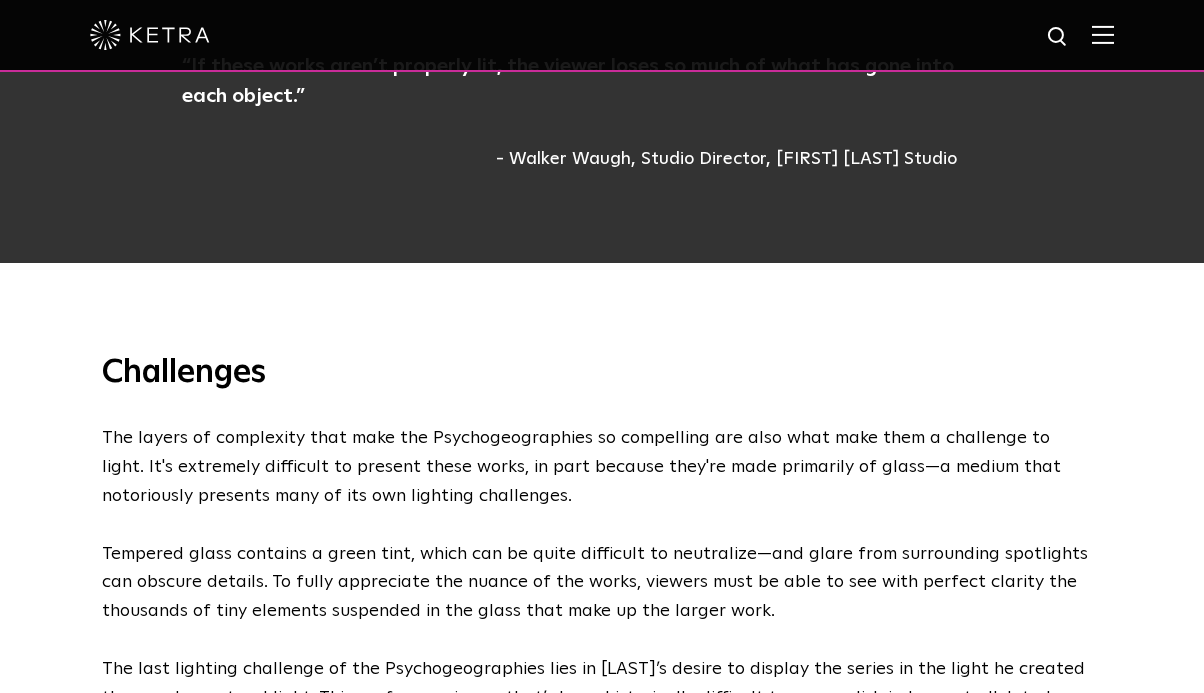 scroll, scrollTop: 2053, scrollLeft: 0, axis: vertical 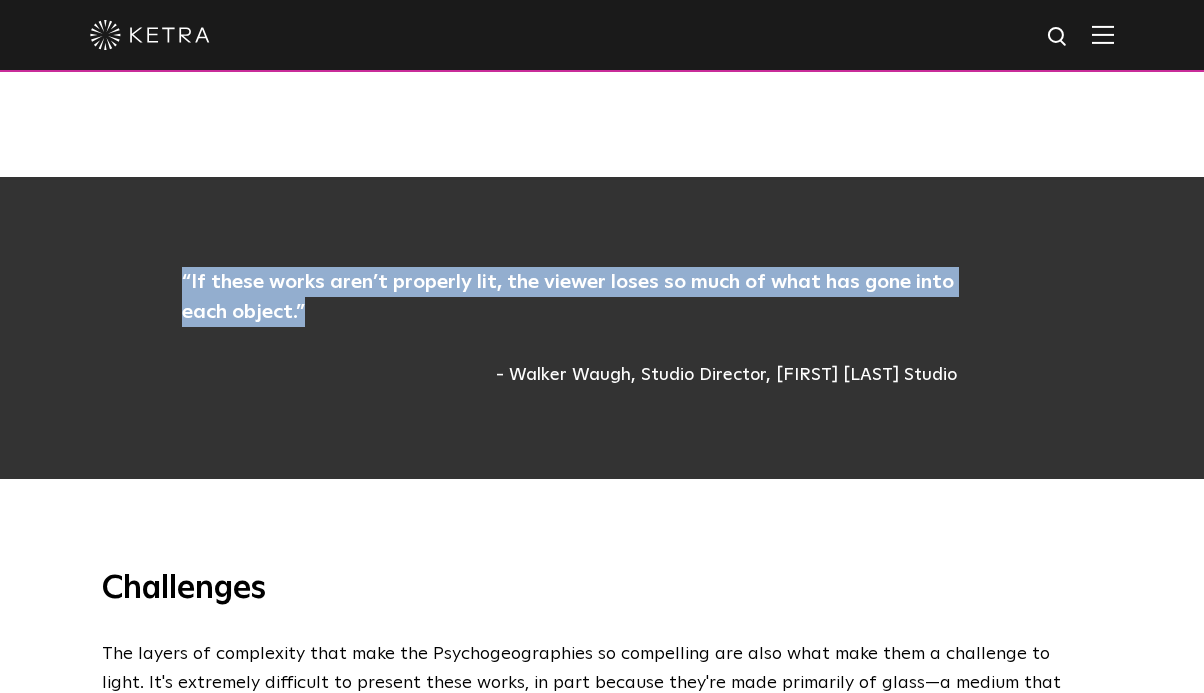 drag, startPoint x: 171, startPoint y: 249, endPoint x: 318, endPoint y: 276, distance: 149.45903 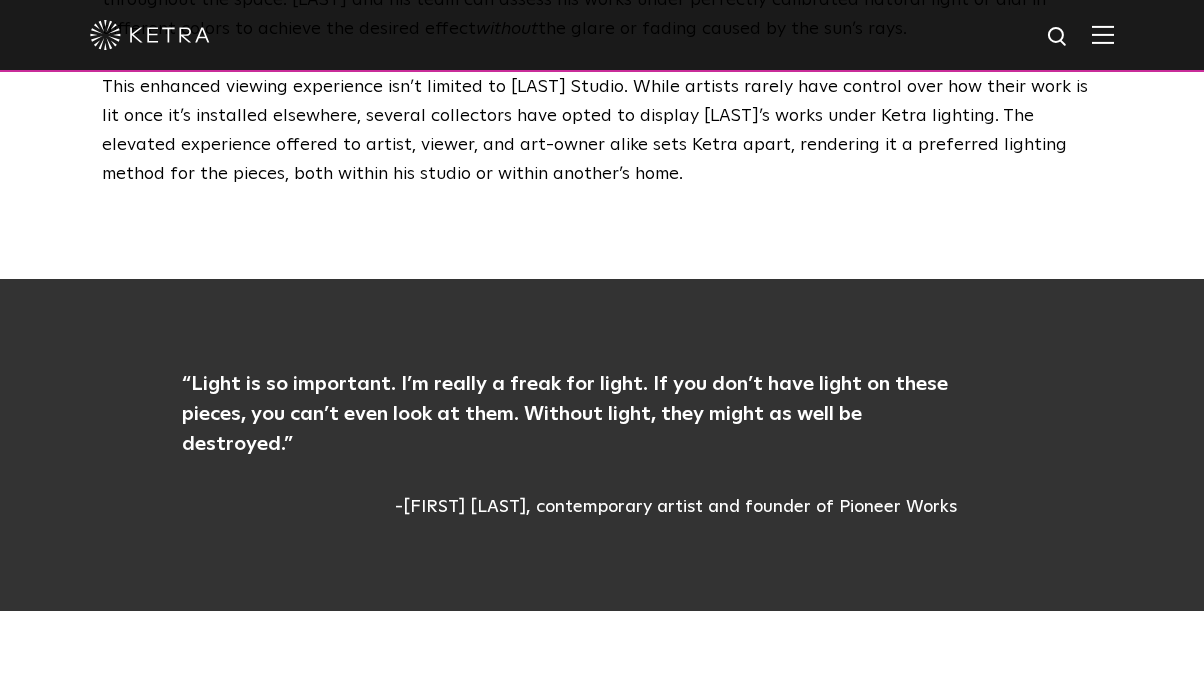 scroll, scrollTop: 4280, scrollLeft: 0, axis: vertical 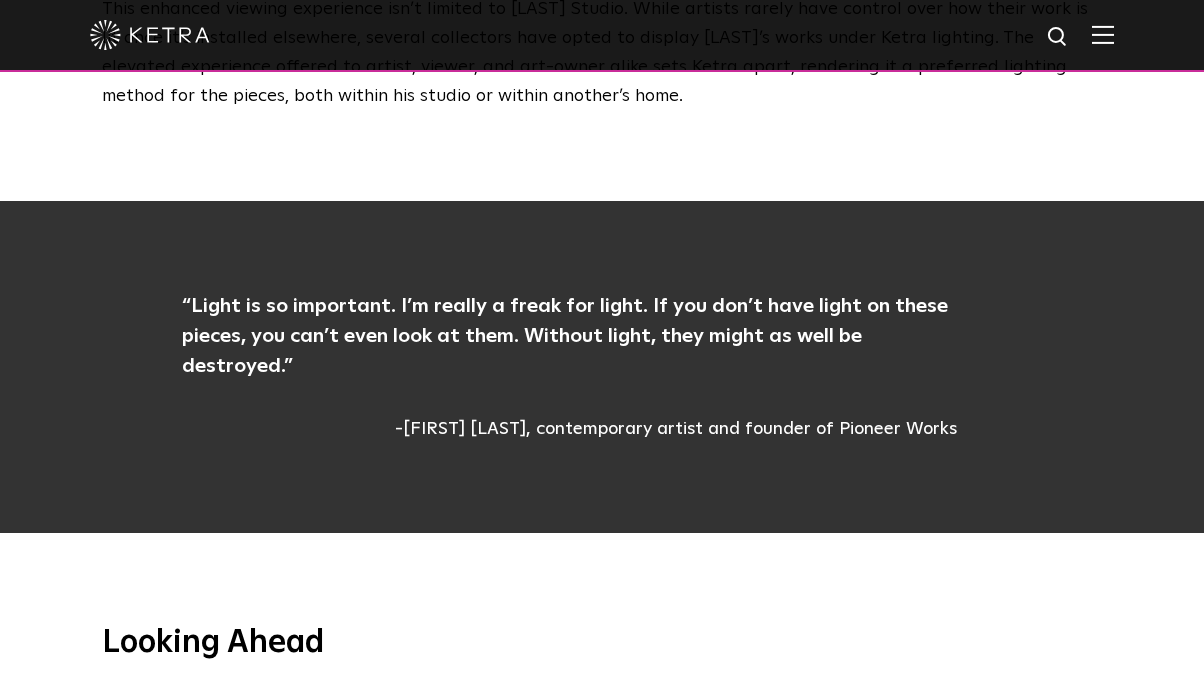 drag, startPoint x: 180, startPoint y: 241, endPoint x: 302, endPoint y: 311, distance: 140.65561 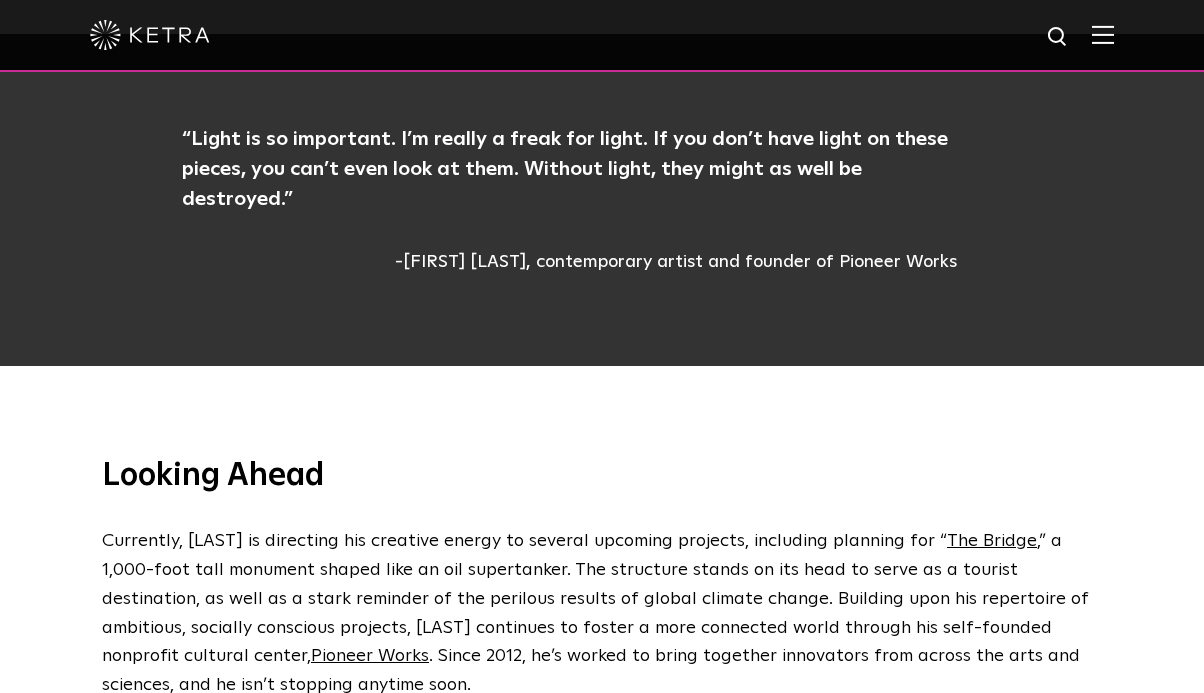 scroll, scrollTop: 4603, scrollLeft: 0, axis: vertical 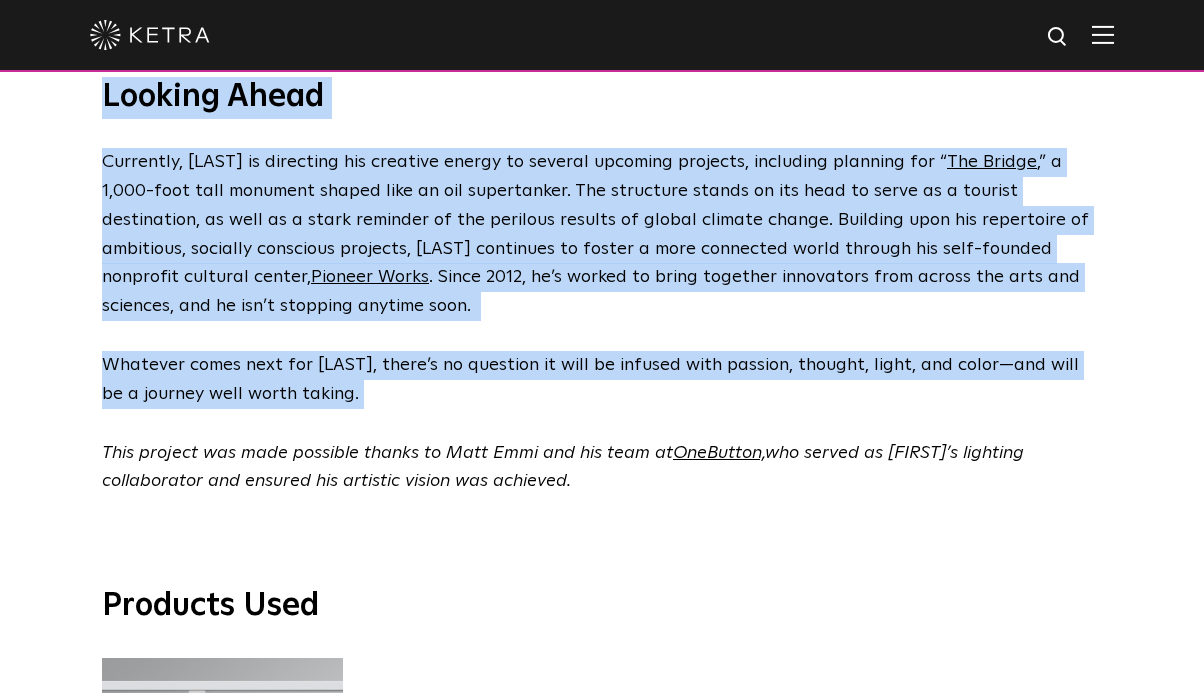 drag, startPoint x: 90, startPoint y: 260, endPoint x: 630, endPoint y: 352, distance: 547.781 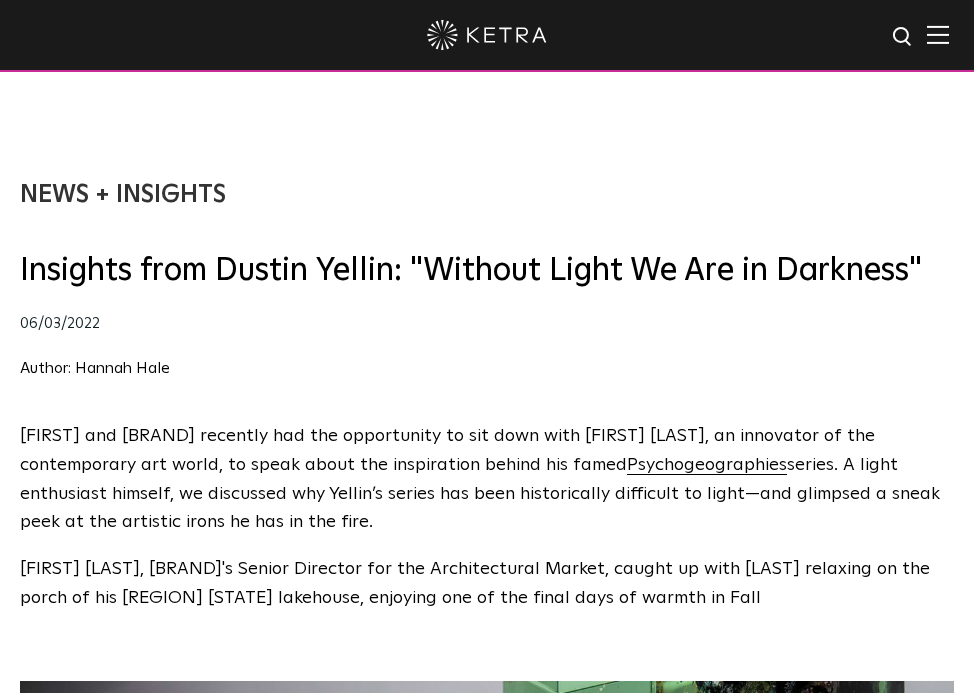 scroll, scrollTop: 0, scrollLeft: 0, axis: both 